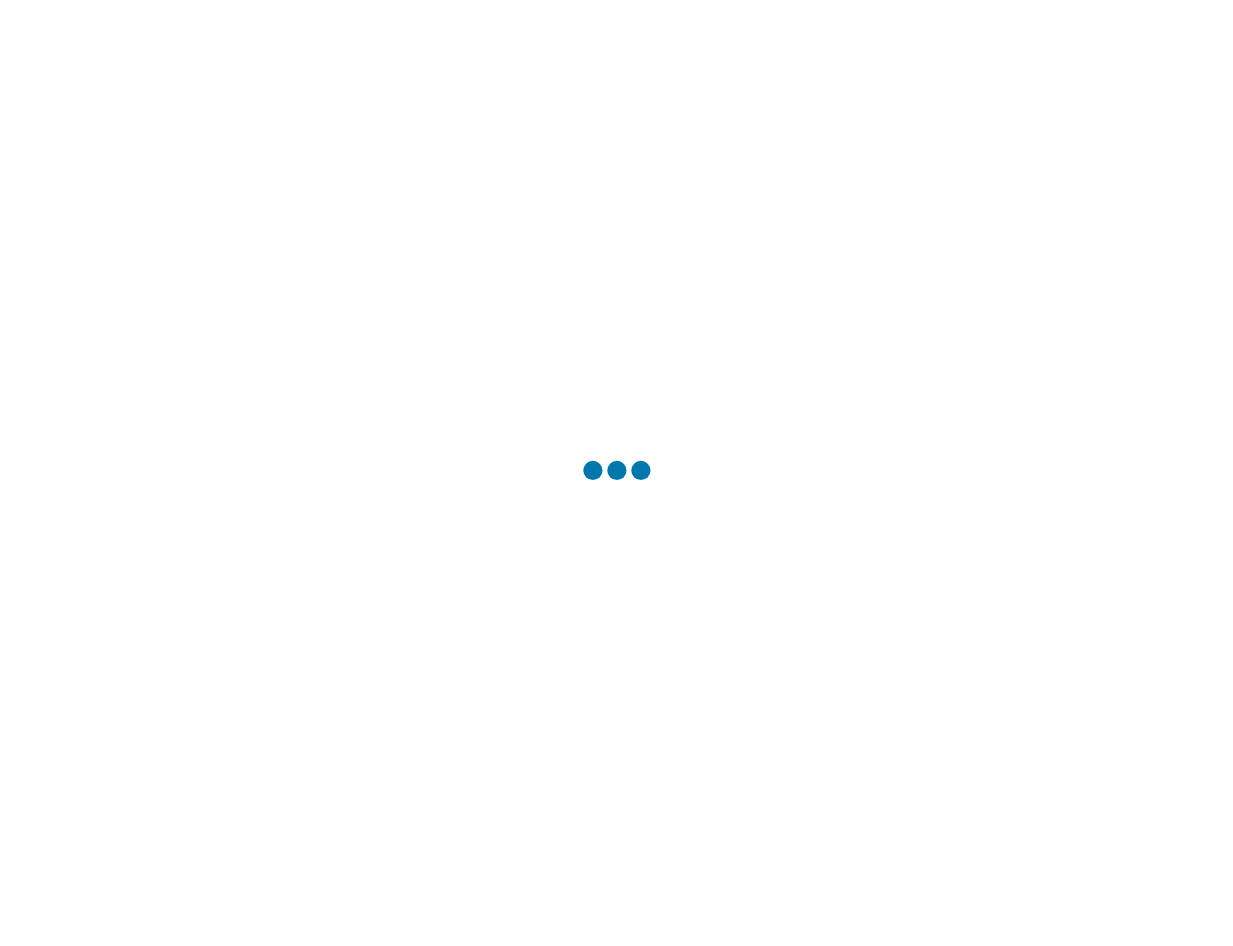 scroll, scrollTop: 0, scrollLeft: 0, axis: both 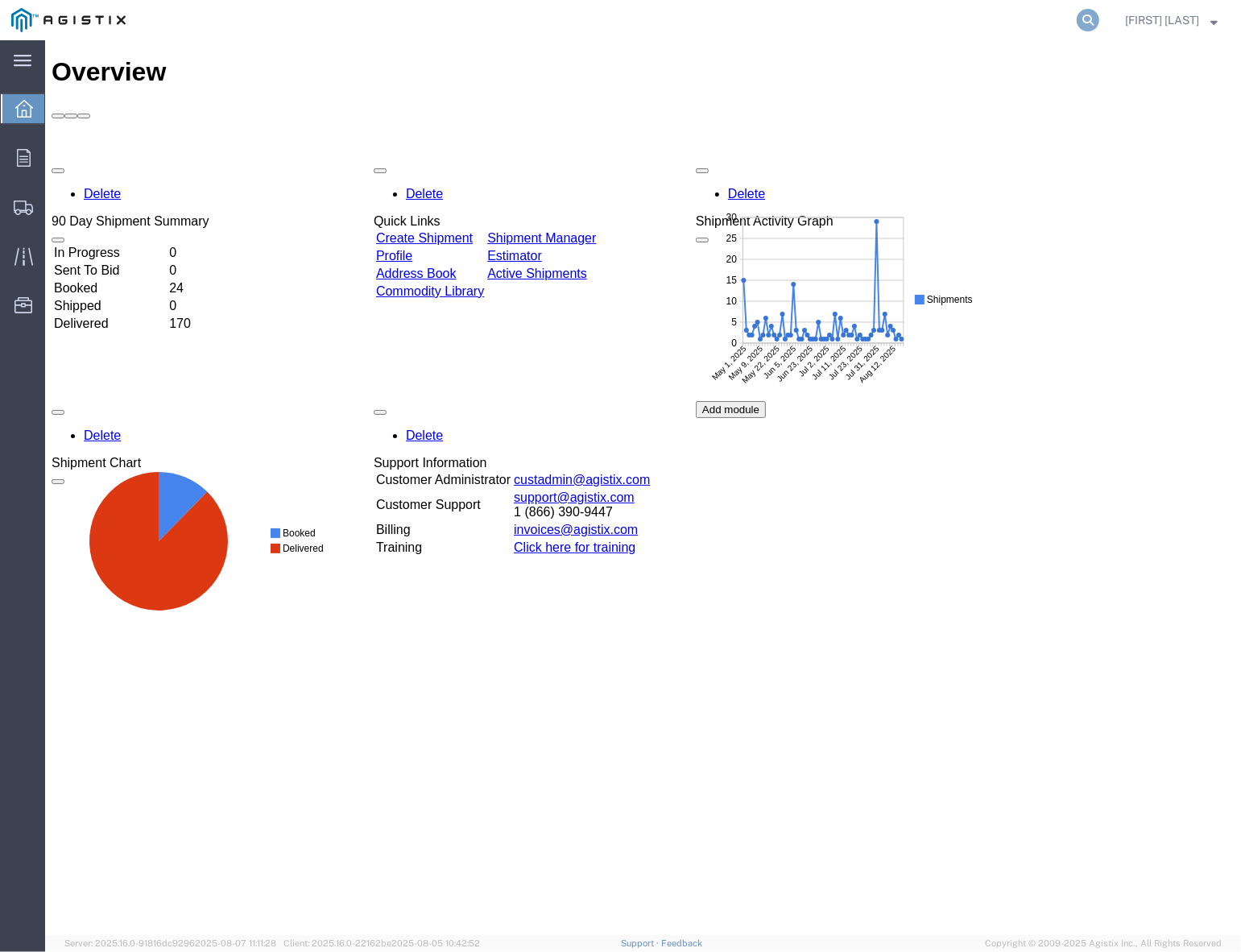 click 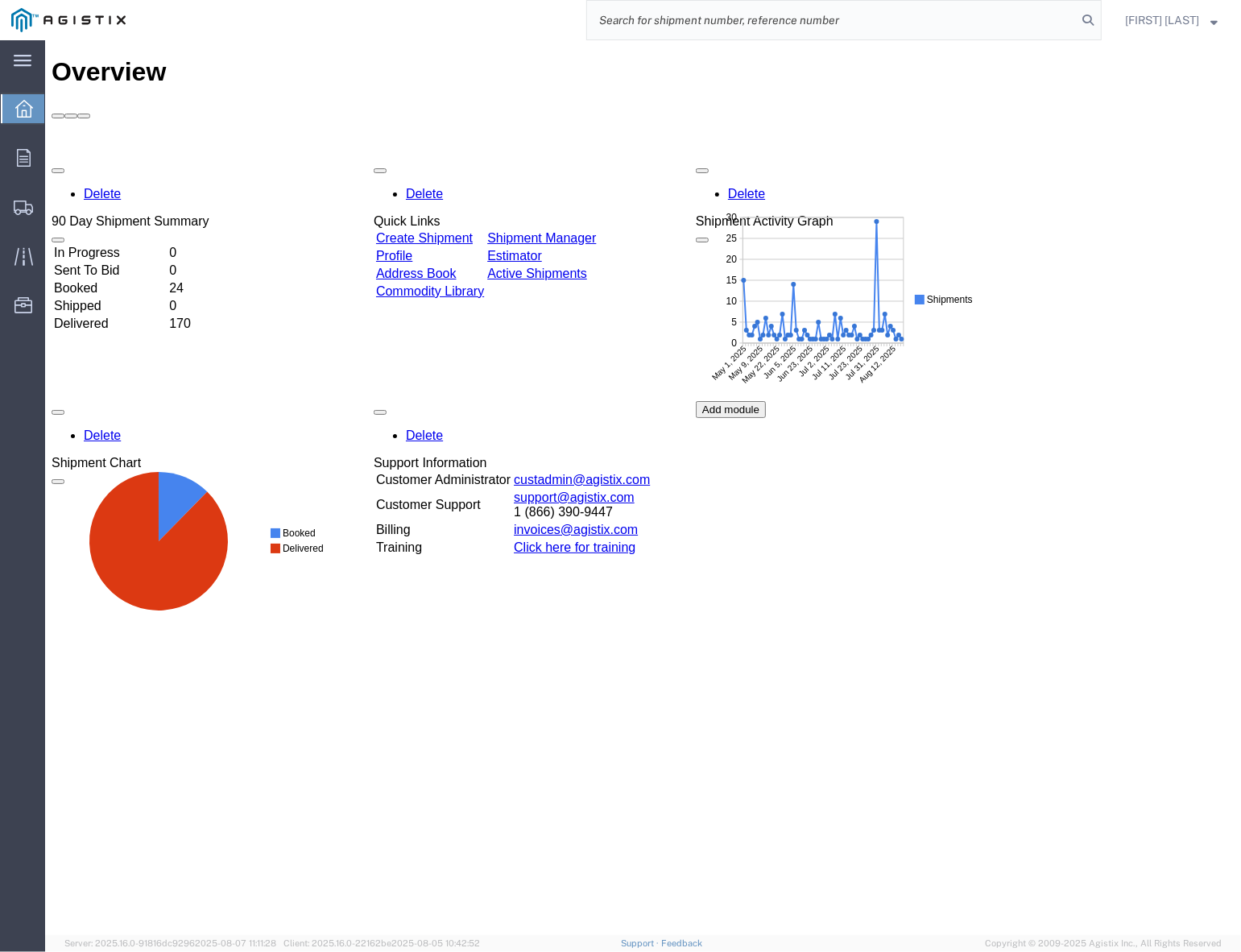 paste on "[NUMBER]" 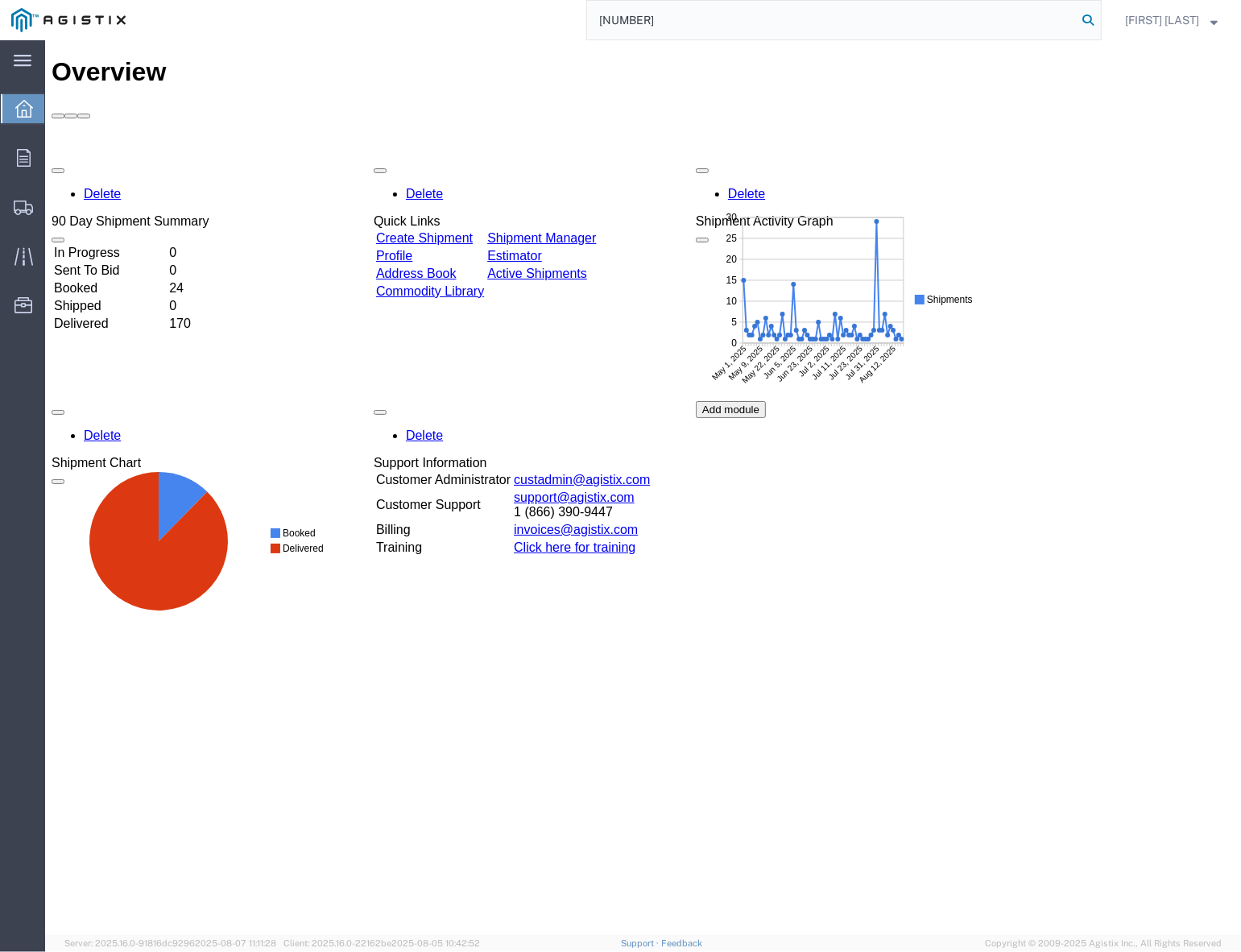 type on "[NUMBER]" 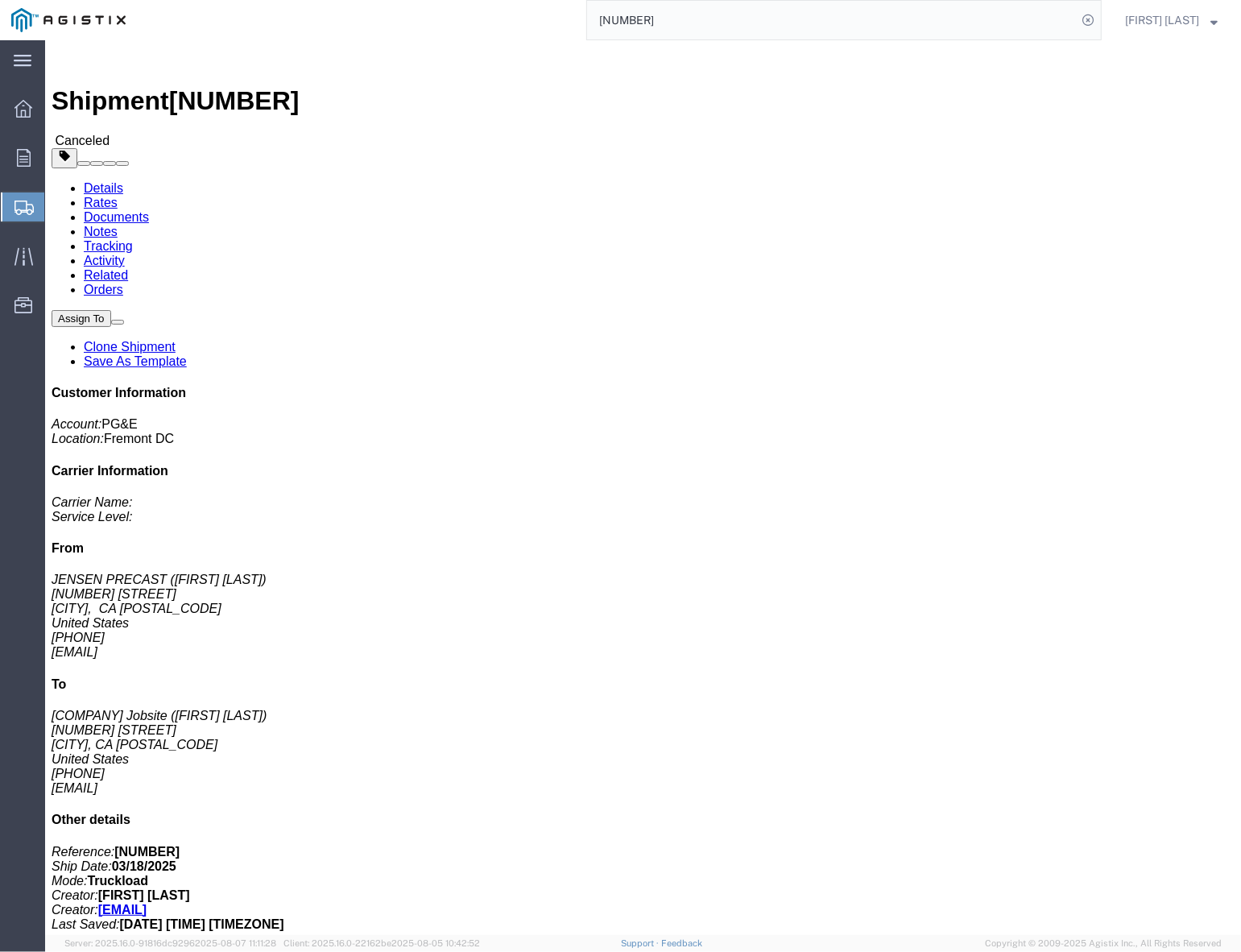 click on "Clone Shipment" 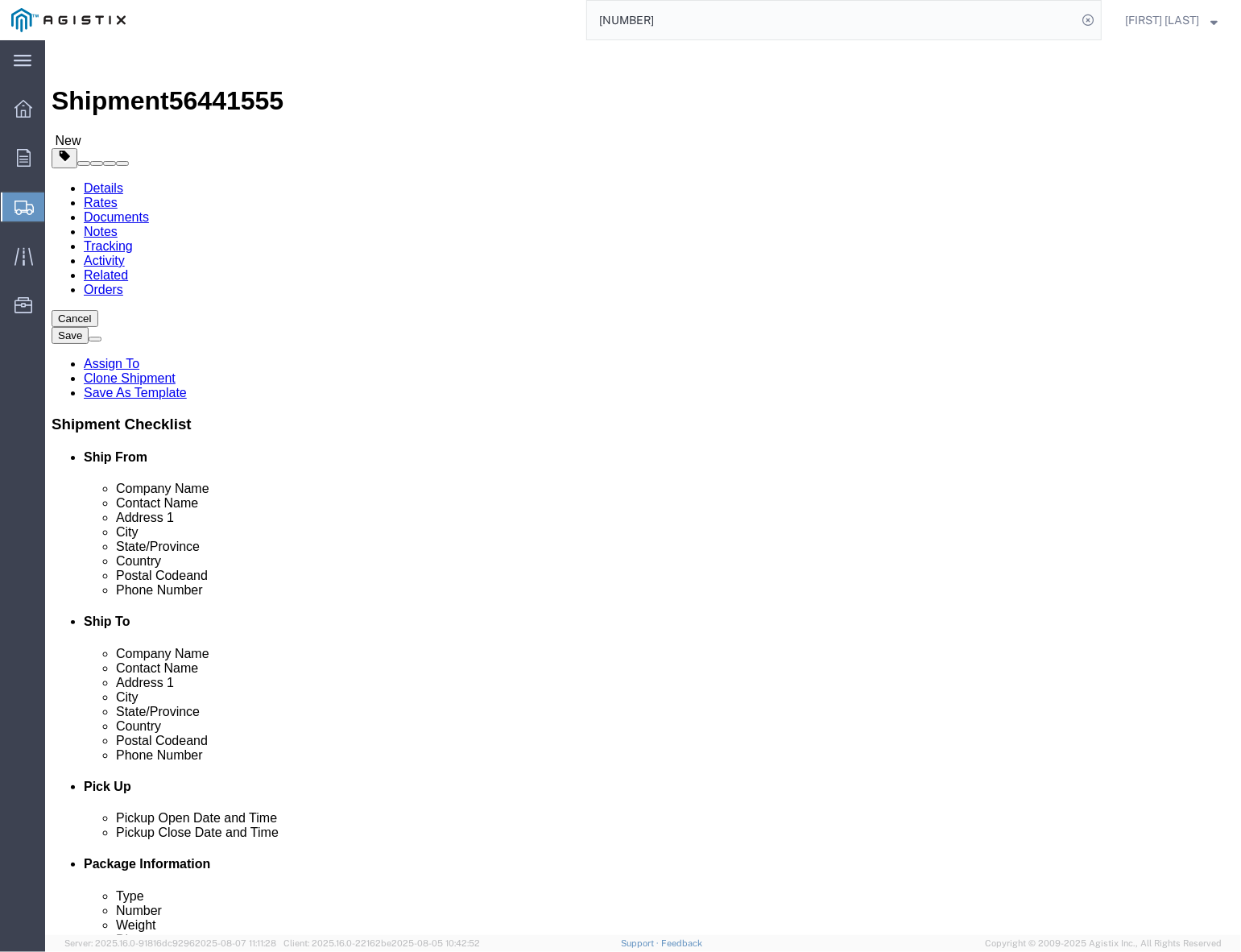 select 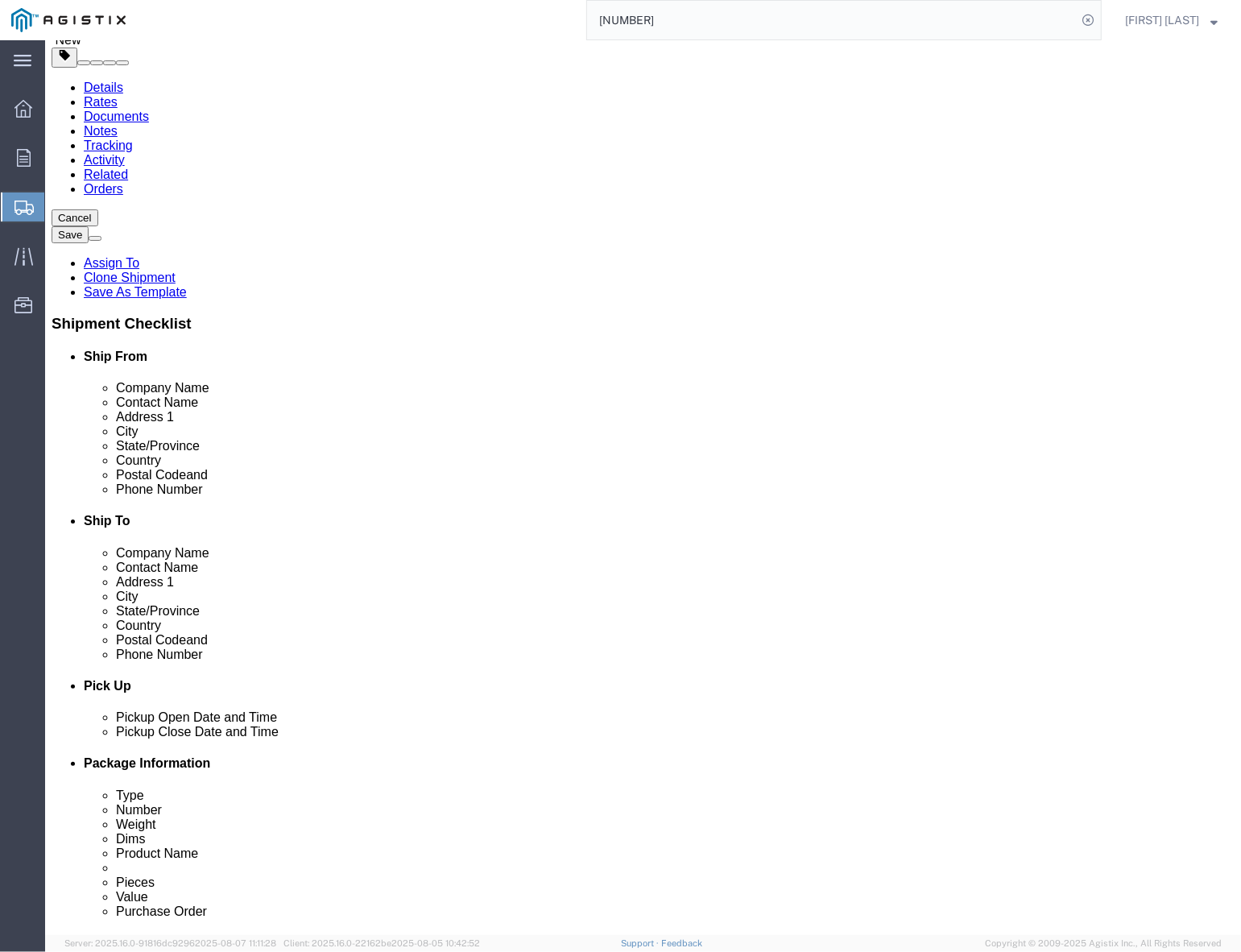 scroll, scrollTop: 201, scrollLeft: 0, axis: vertical 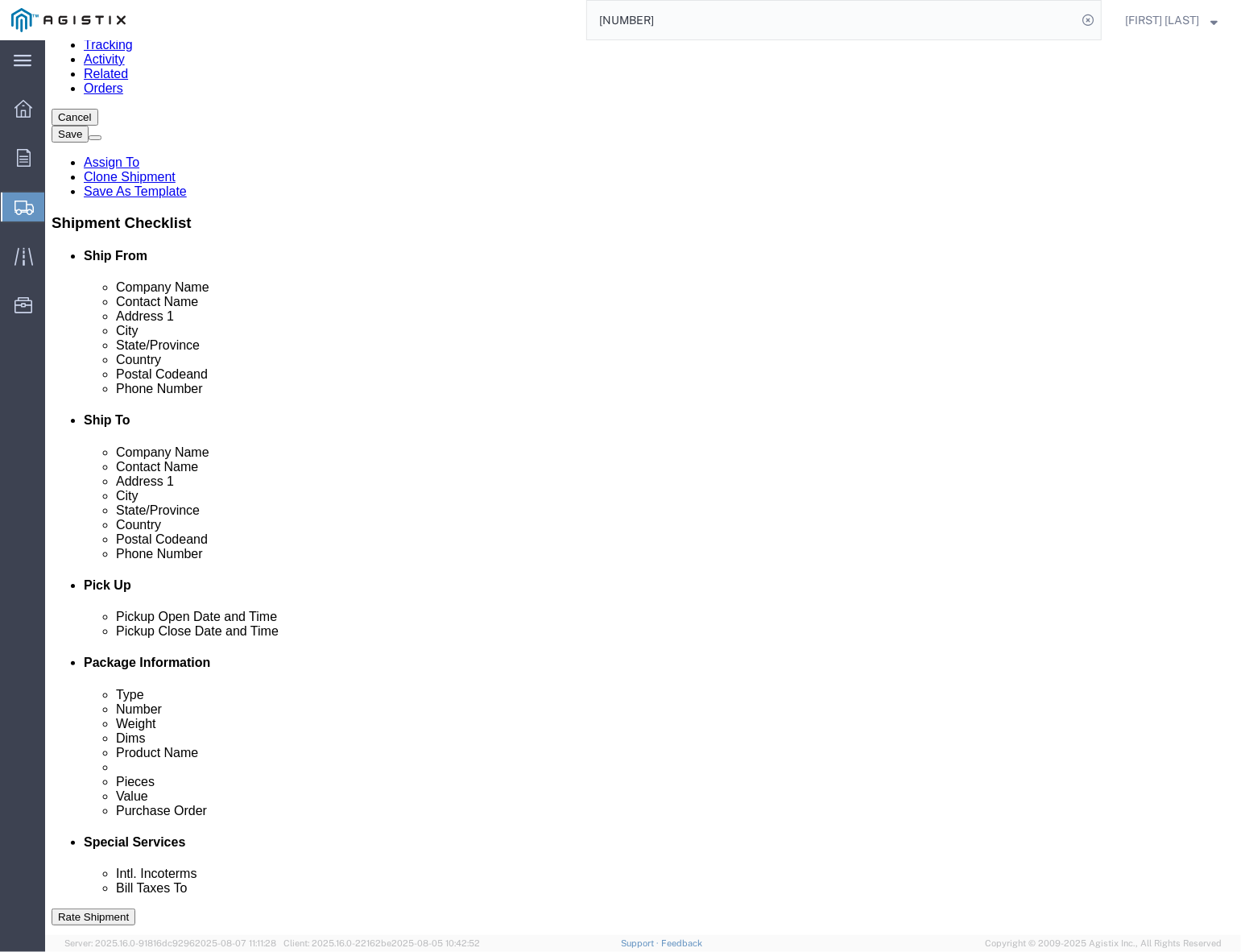 drag, startPoint x: 230, startPoint y: 260, endPoint x: 146, endPoint y: 259, distance: 84.00595 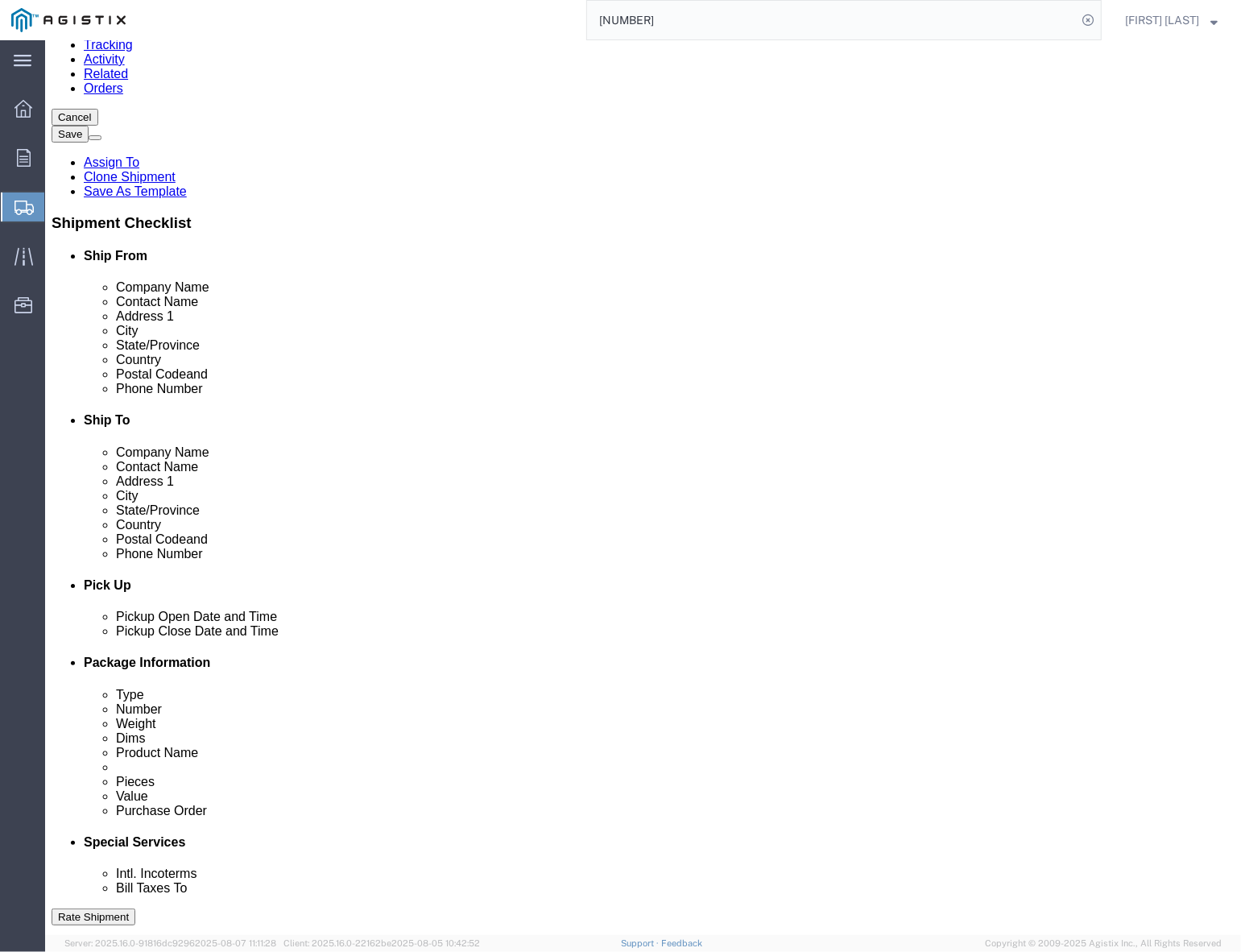type on "[FIRST] [LAST]" 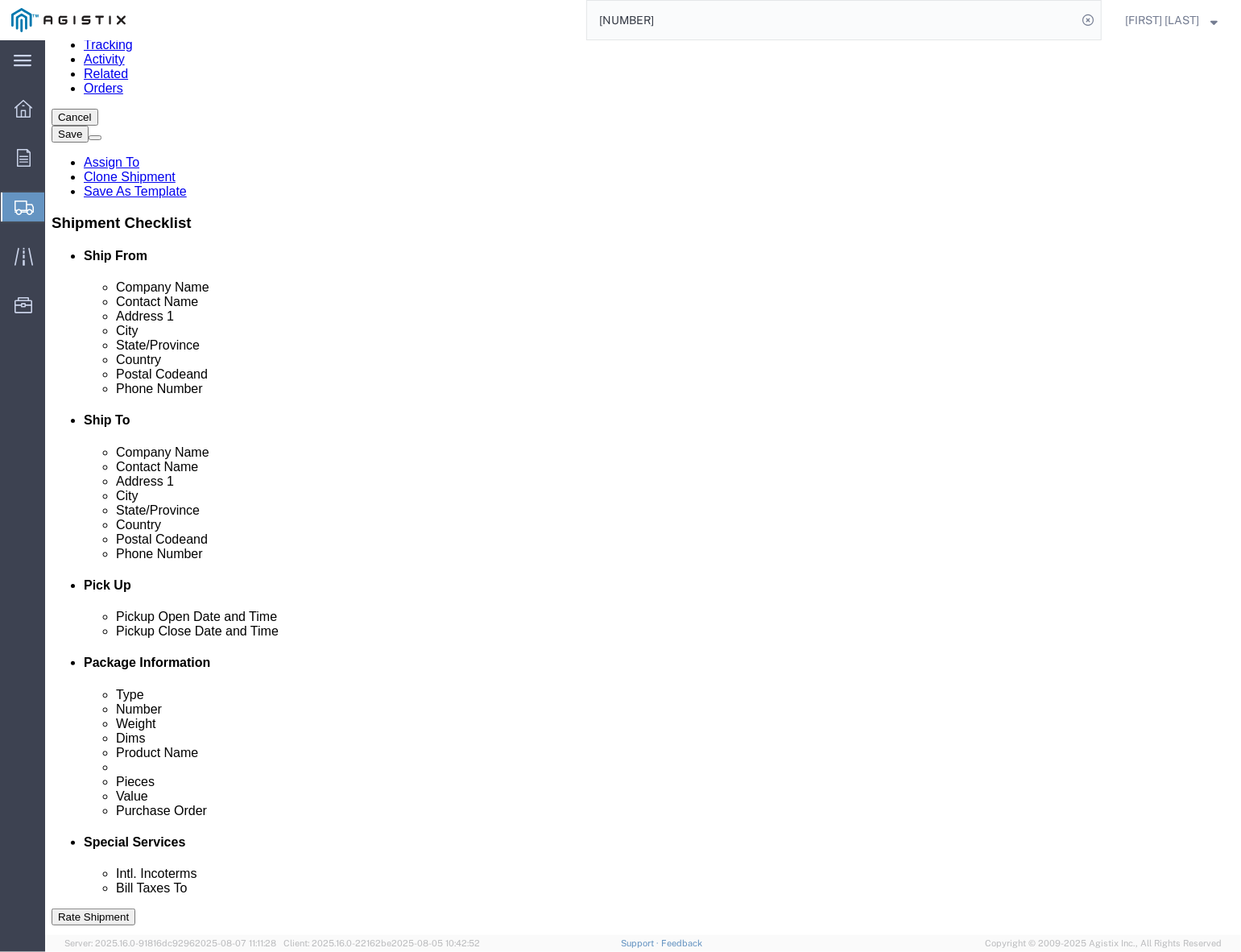 drag, startPoint x: 983, startPoint y: 529, endPoint x: 887, endPoint y: 540, distance: 96.62815 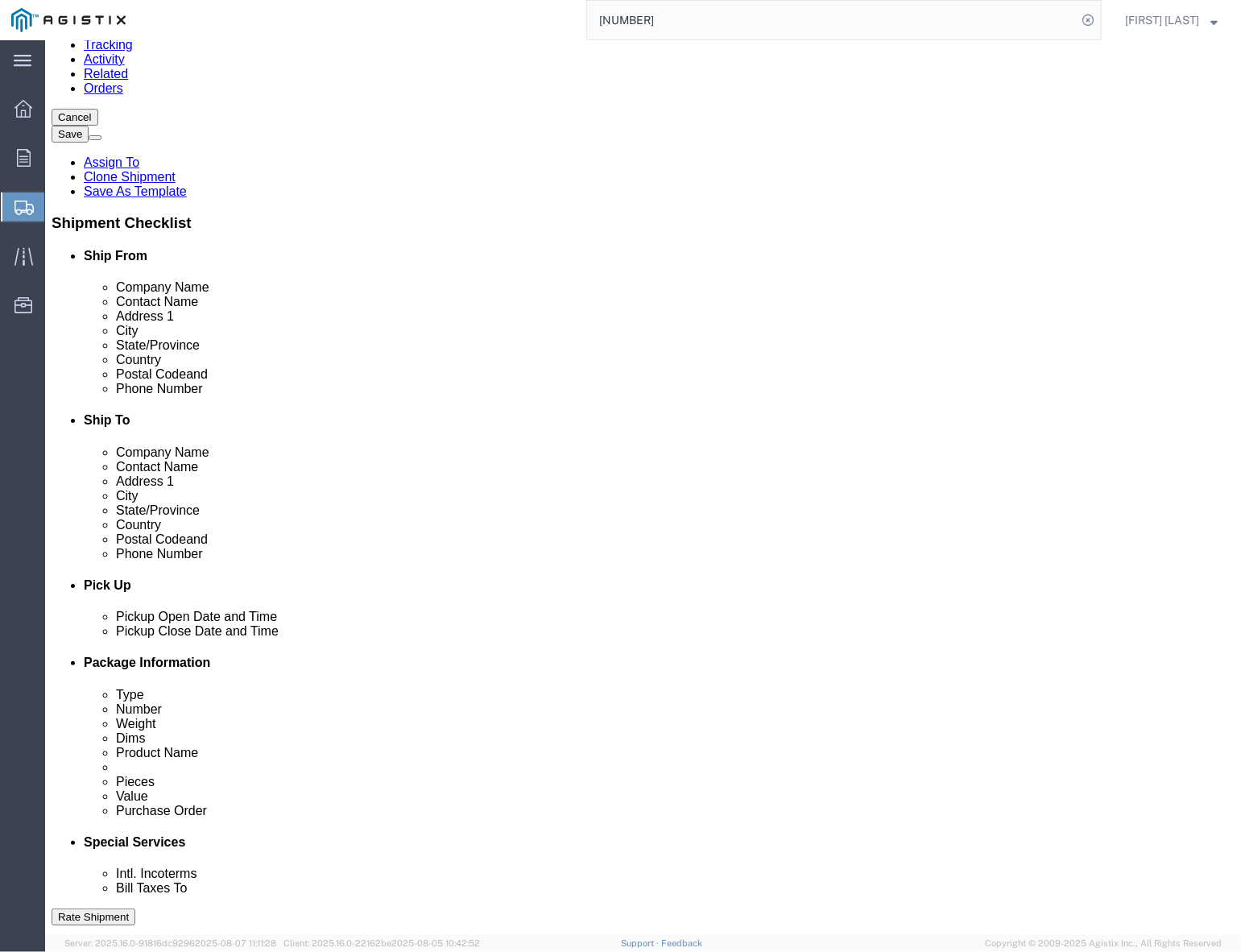type on "([AREA_CODE]) [PHONE]" 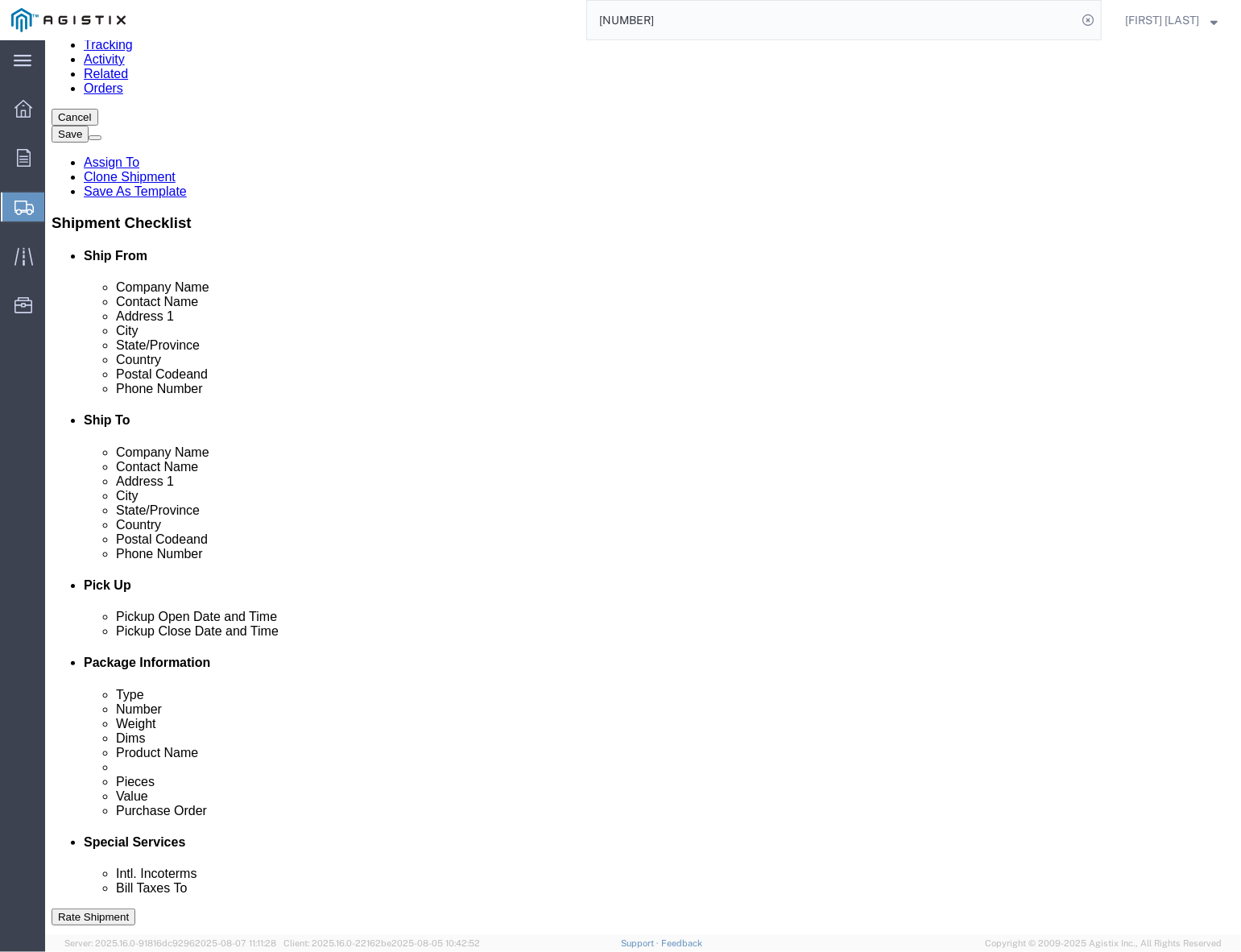 click on "Cancel Save Assign To Clone Shipment Save As Template Shipment Checklist Ship From
Company Name
Contact Name
Address 1
City
State/Province
Country
Postal Code
and
Phone Number
Ship To
Company Name
Contact Name
Address 1
City
State/Province
Country
Postal Code
and
Phone Number
Pick Up
Pickup Open Date and Time
Pickup Close Date and Time
Package Information
Type
Number
Weight
Dims
Product Name
Class
Pieces
Value
Purchase Order Special Services" 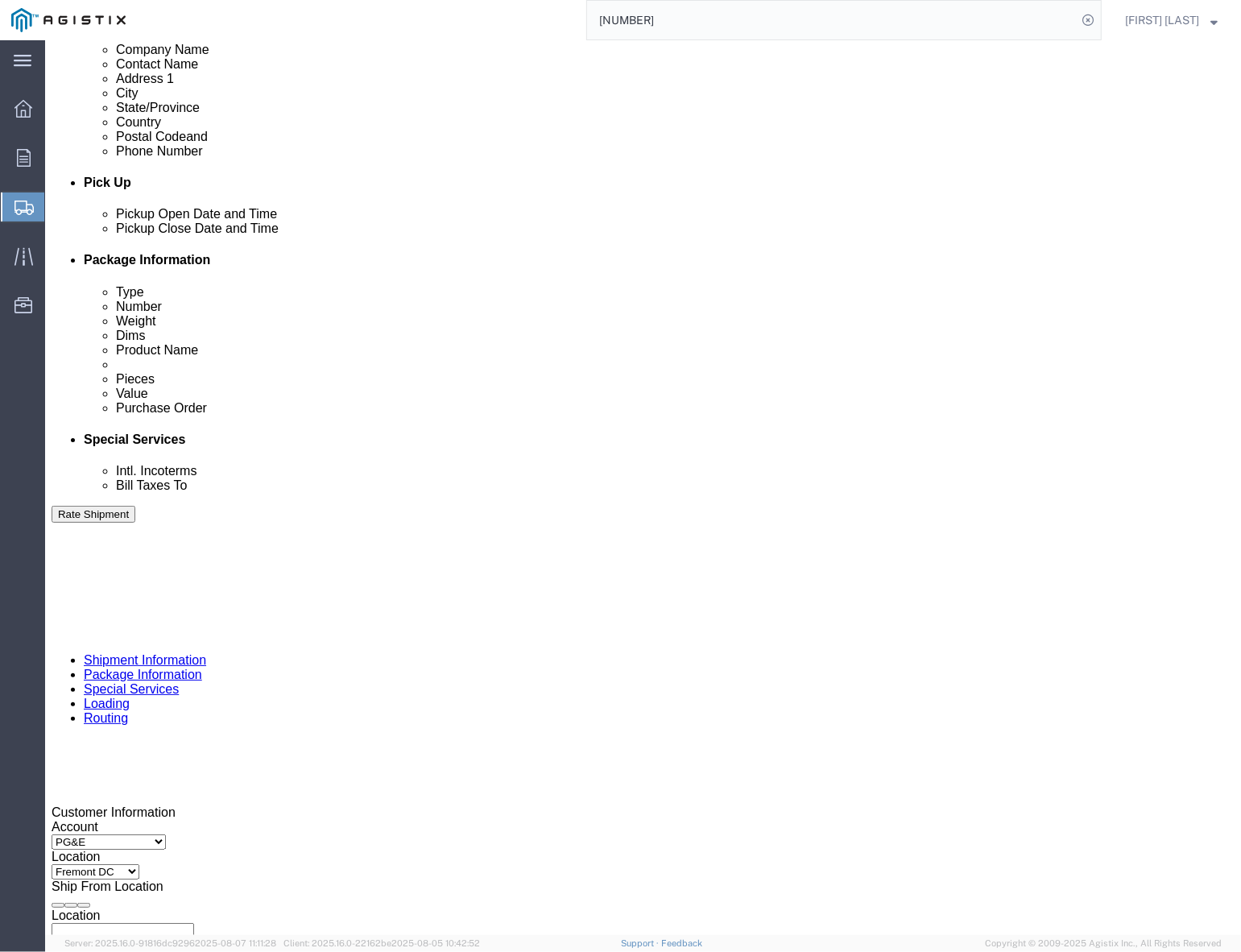 scroll, scrollTop: 705, scrollLeft: 0, axis: vertical 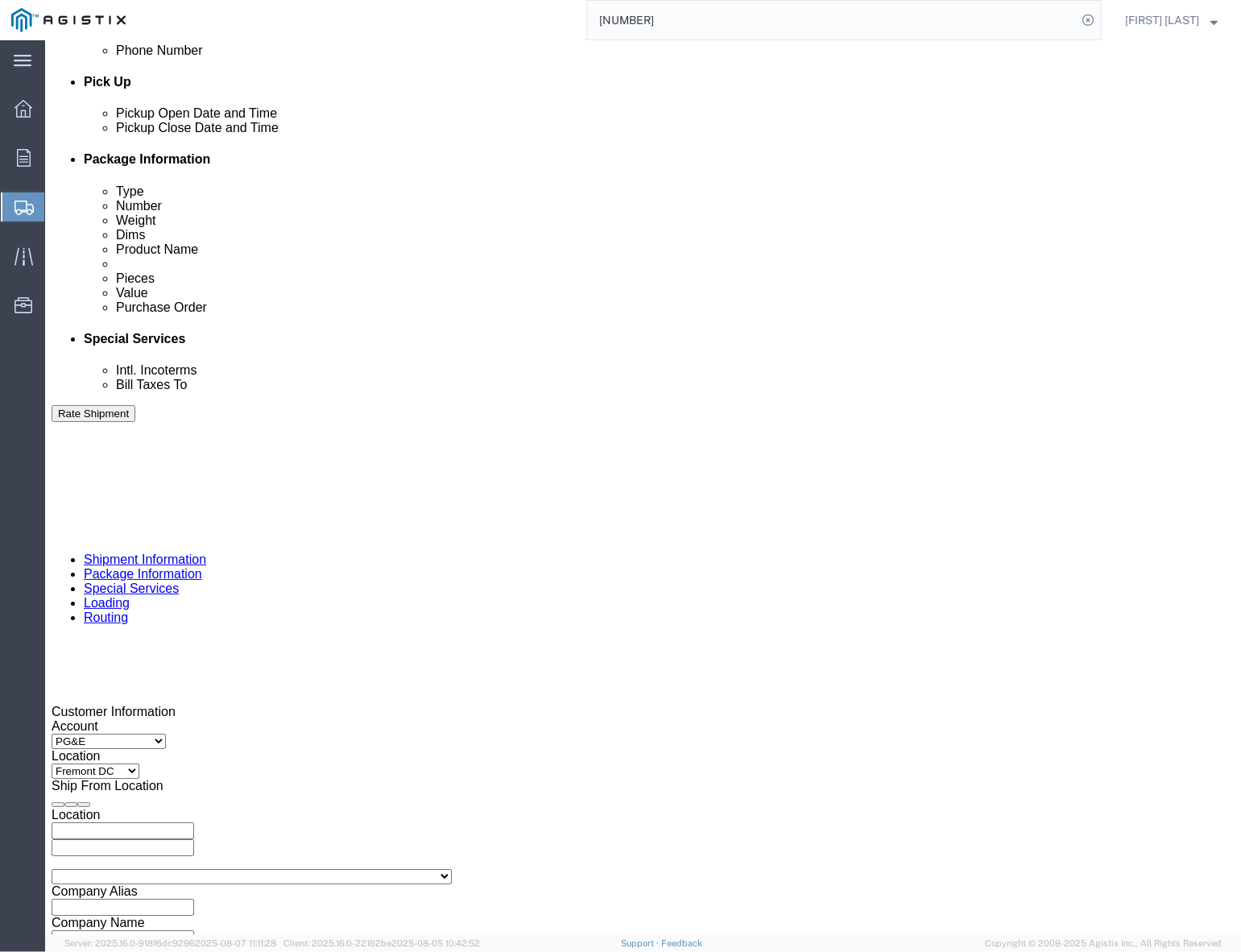 type on "[POSTAL_CODE]" 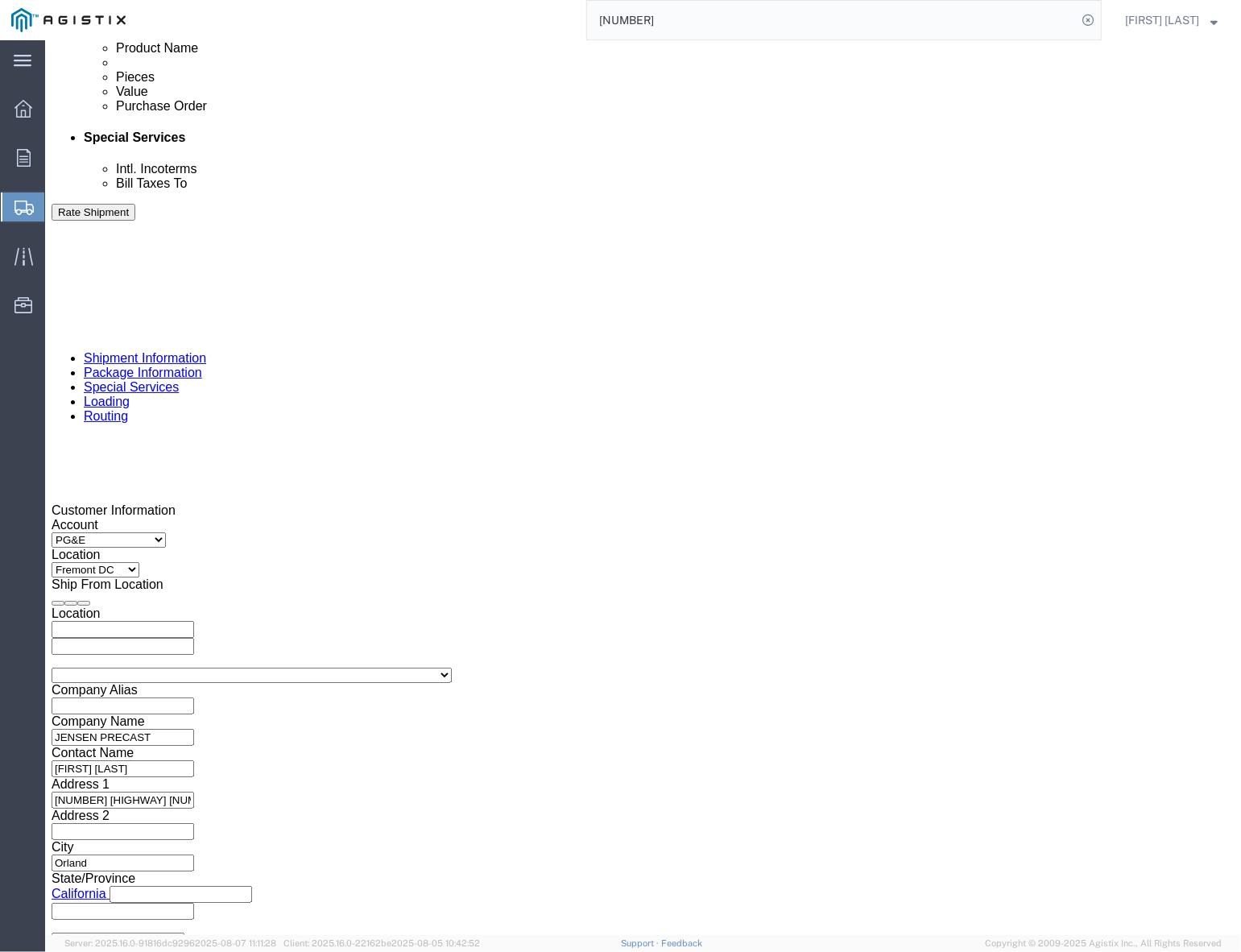 scroll, scrollTop: 912, scrollLeft: 0, axis: vertical 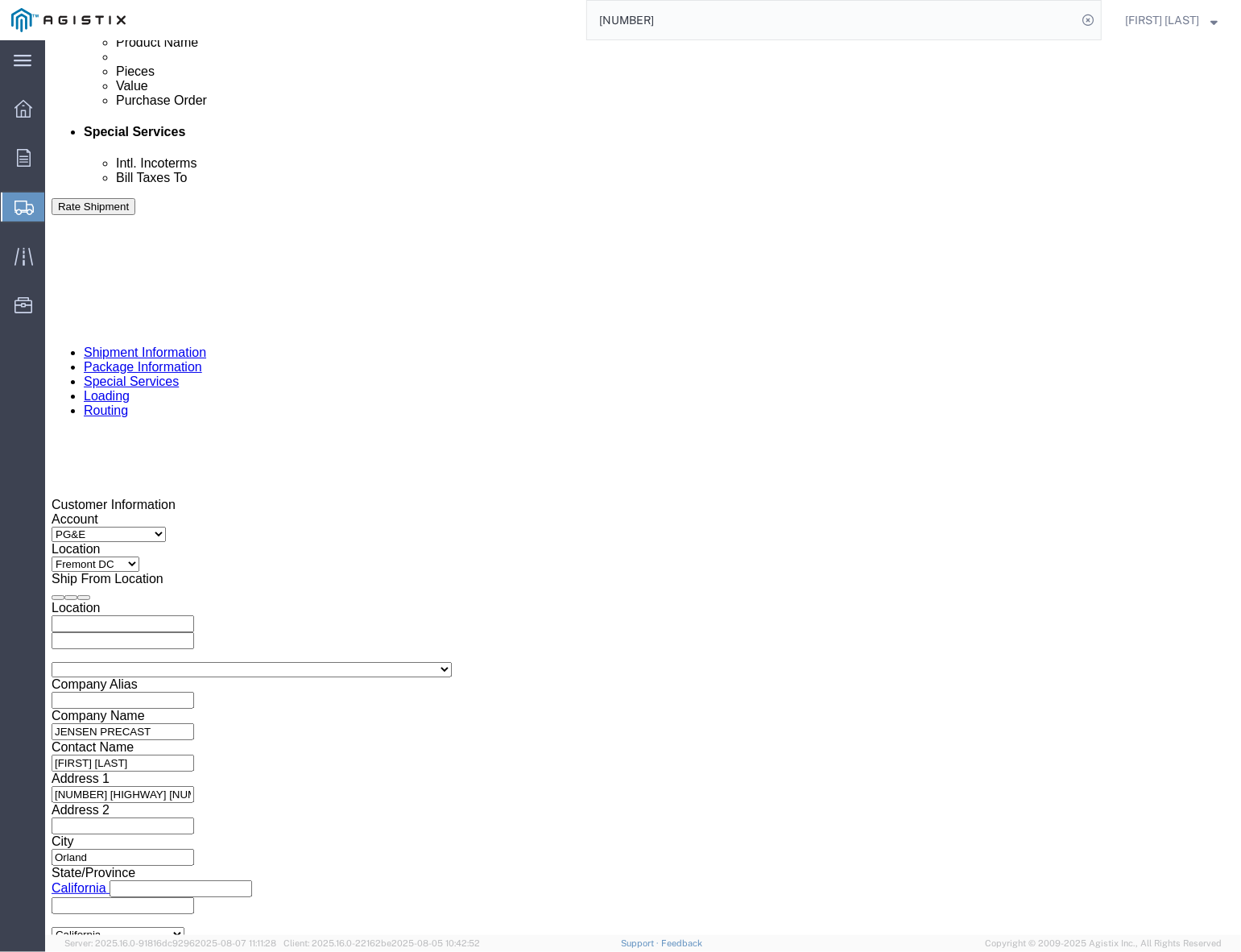 type on "[NUMBER]" 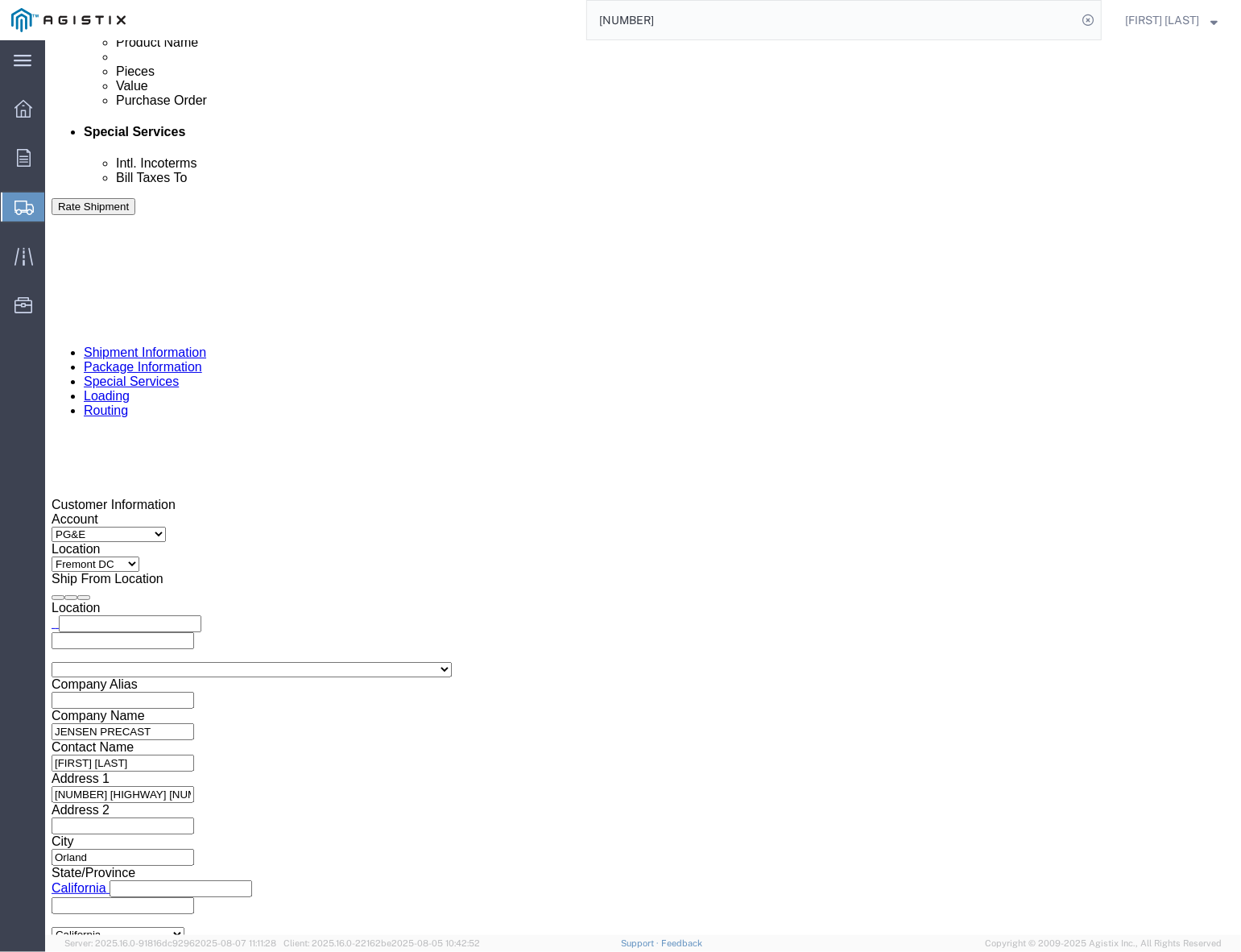 scroll, scrollTop: 0, scrollLeft: 0, axis: both 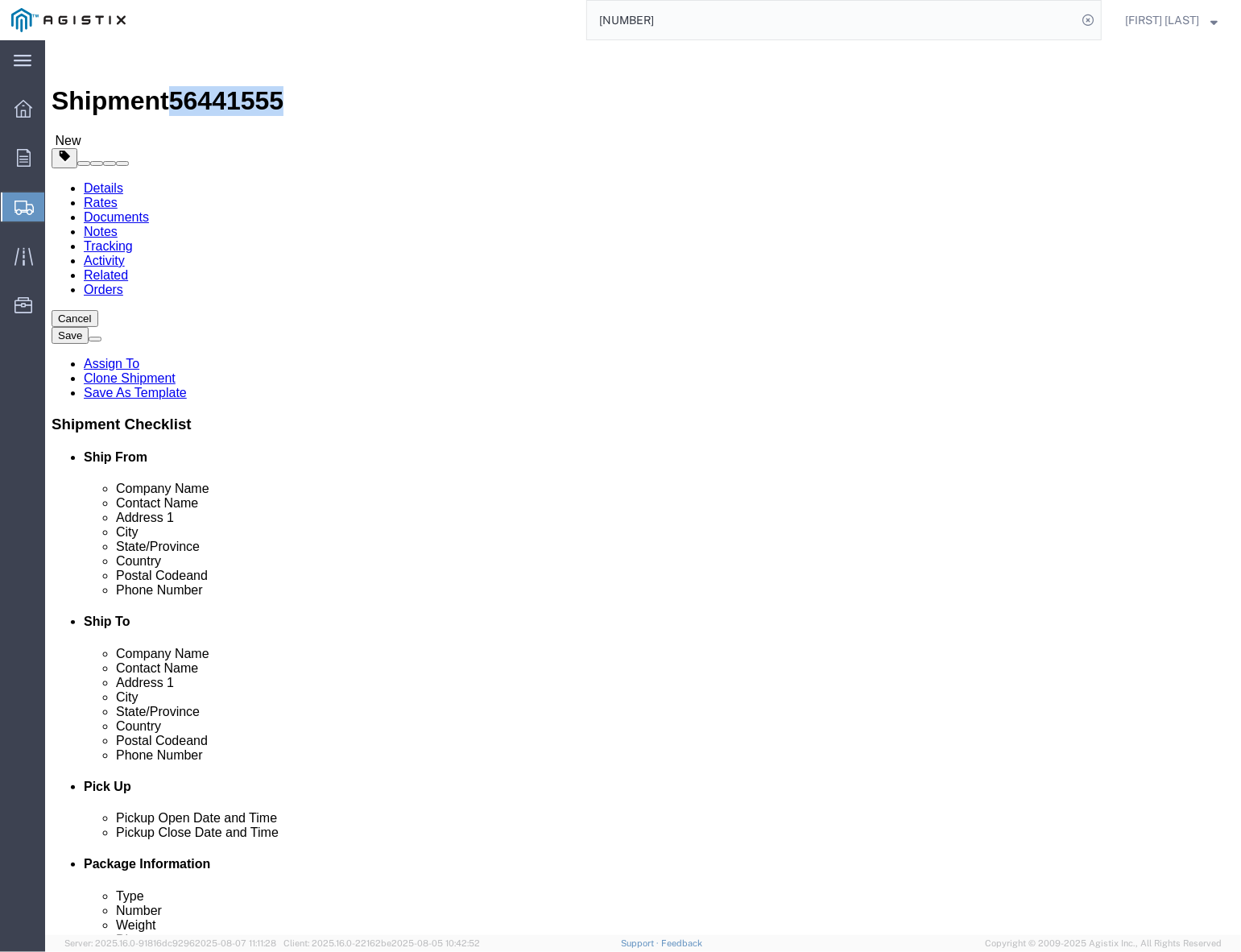 drag, startPoint x: 218, startPoint y: 17, endPoint x: 134, endPoint y: 22, distance: 84.148678 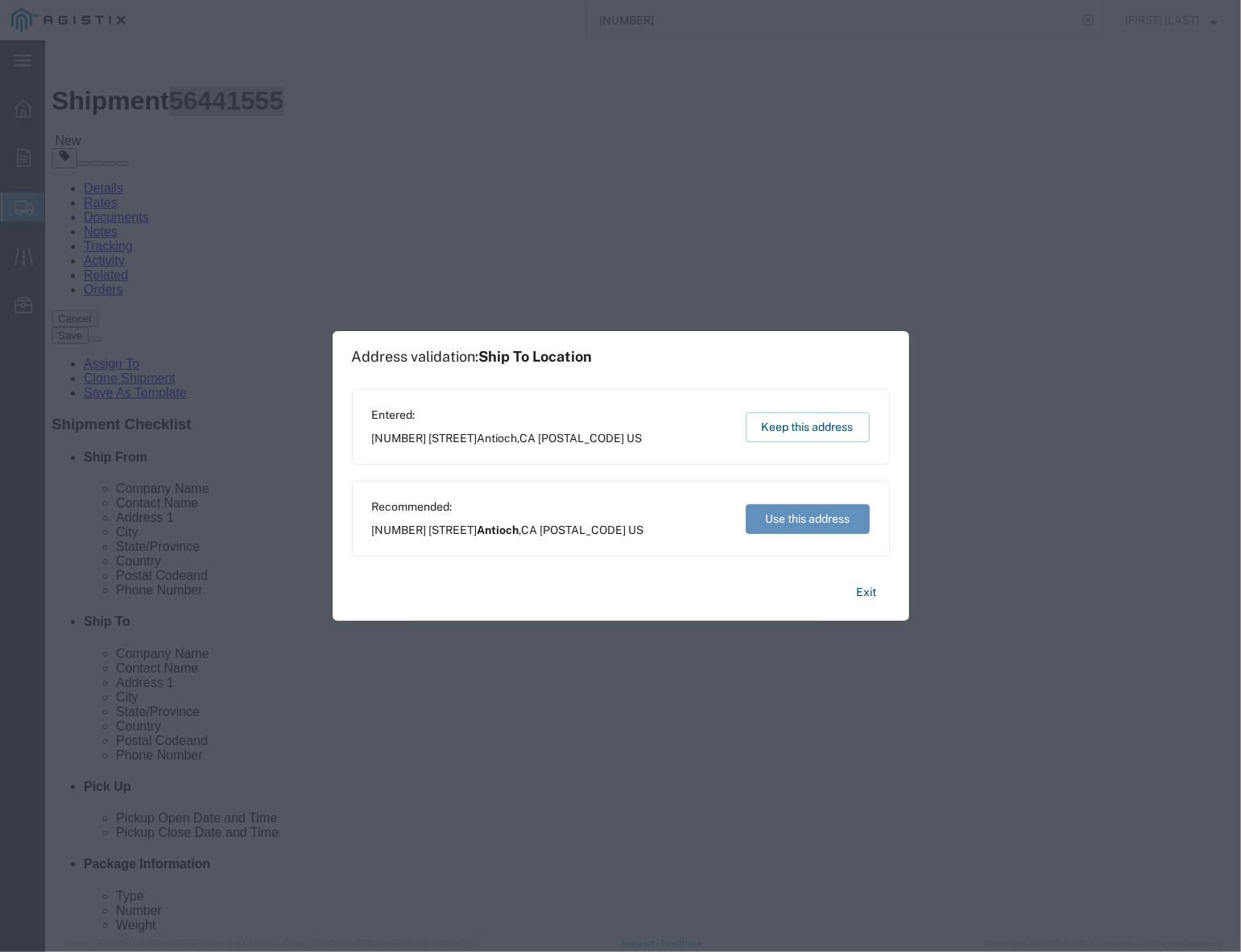 click on "Use this address" 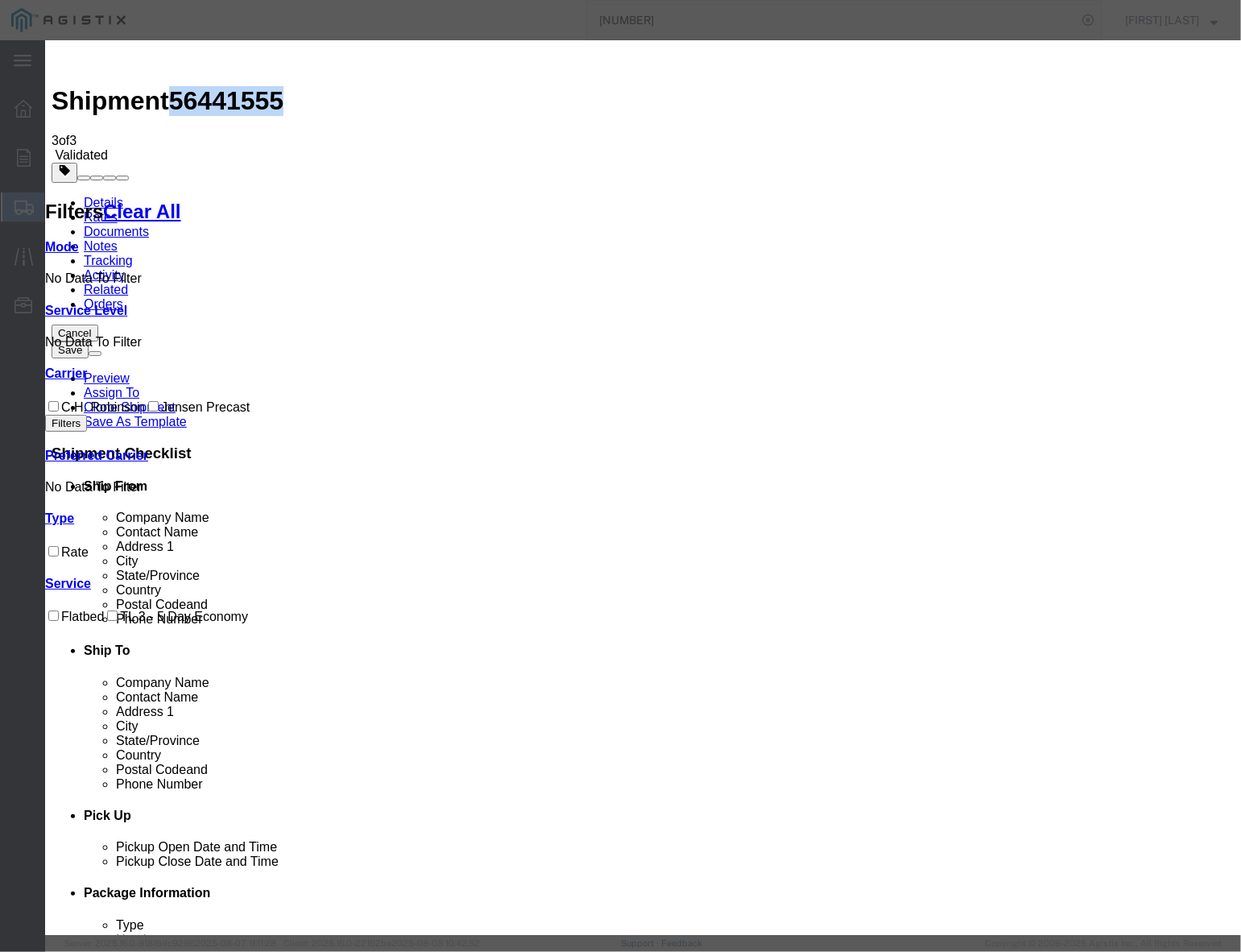 click on "Continue" at bounding box center [78, 3408] 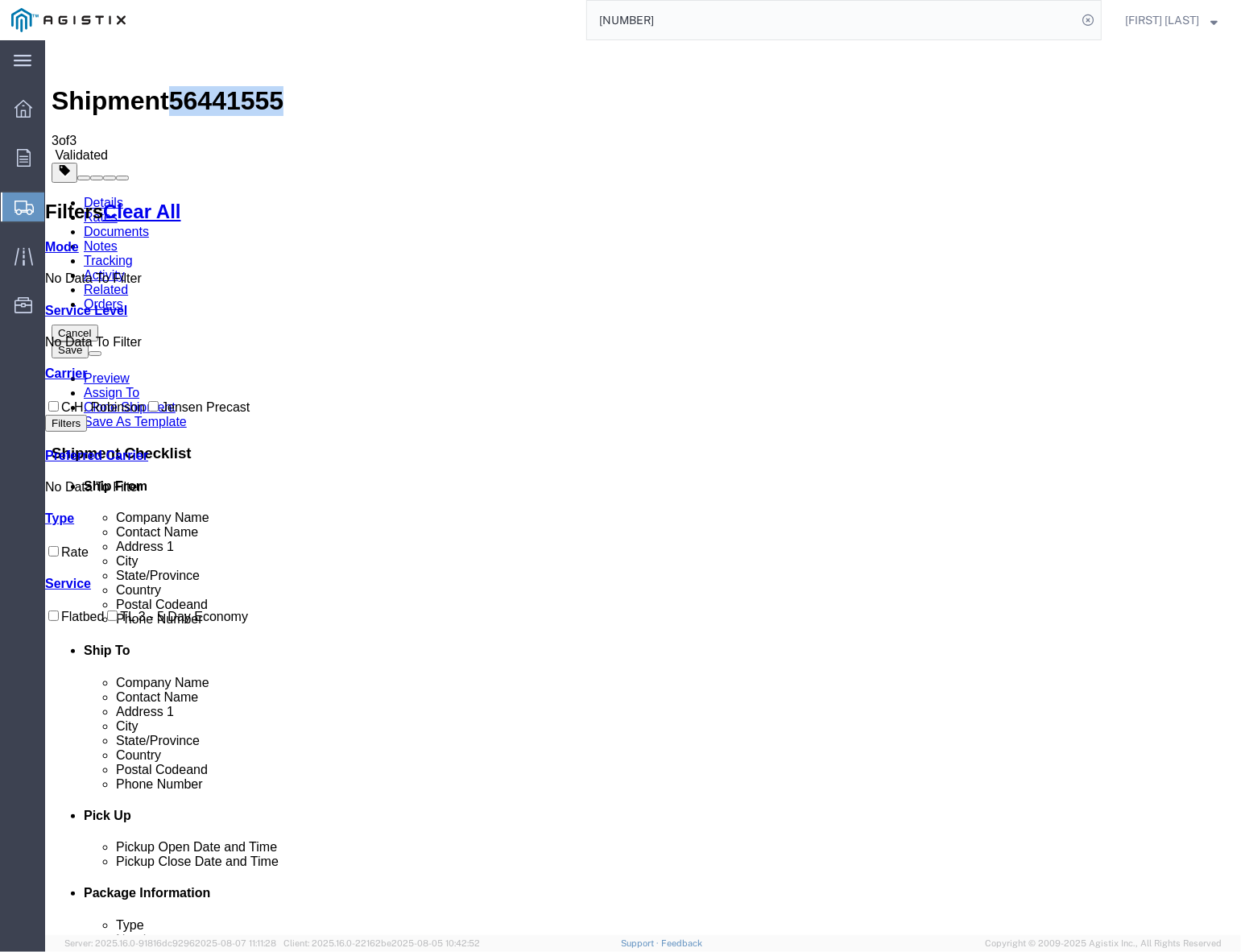 click on "Book" at bounding box center (934, 1736) 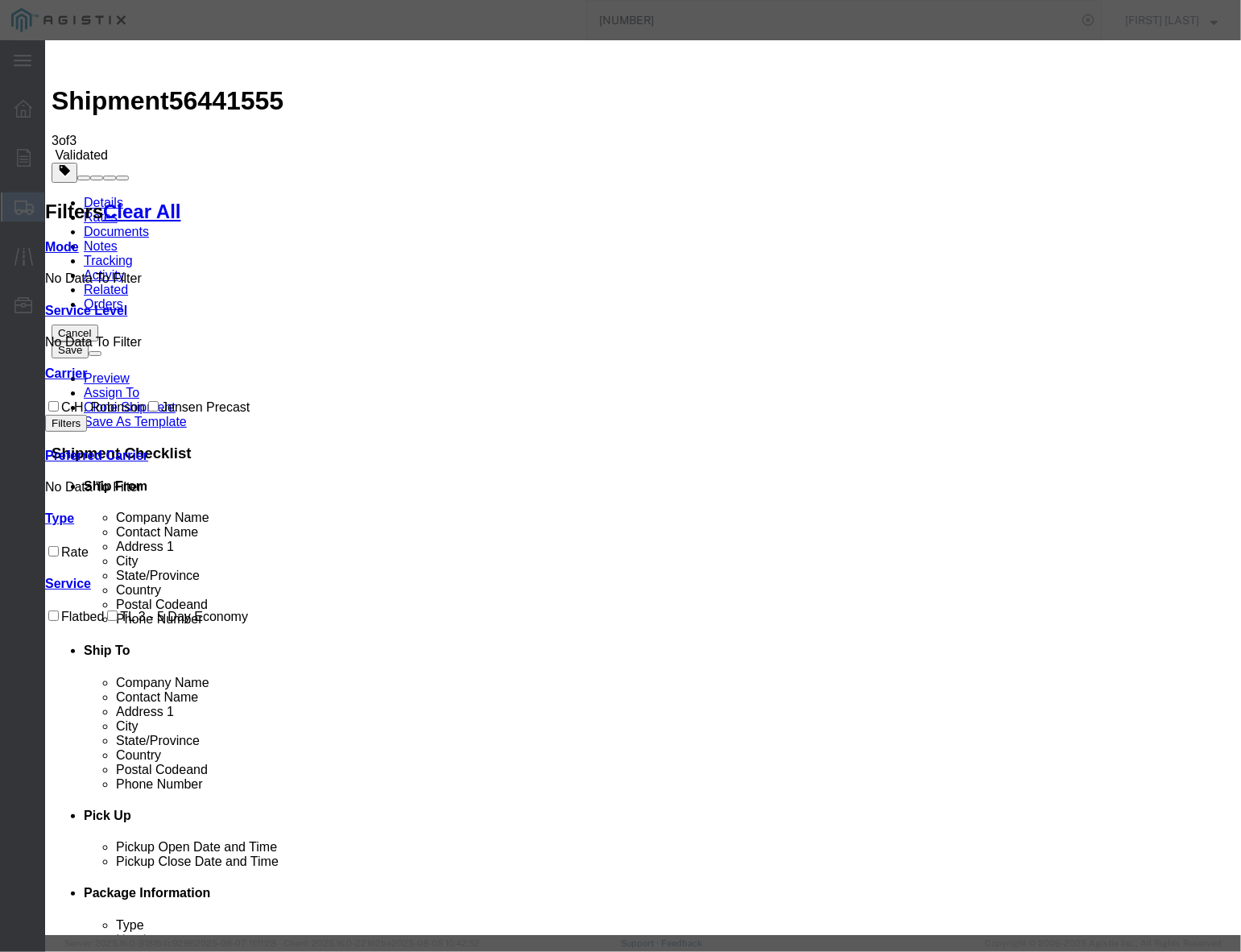 drag, startPoint x: 475, startPoint y: 153, endPoint x: 371, endPoint y: 154, distance: 104.00481 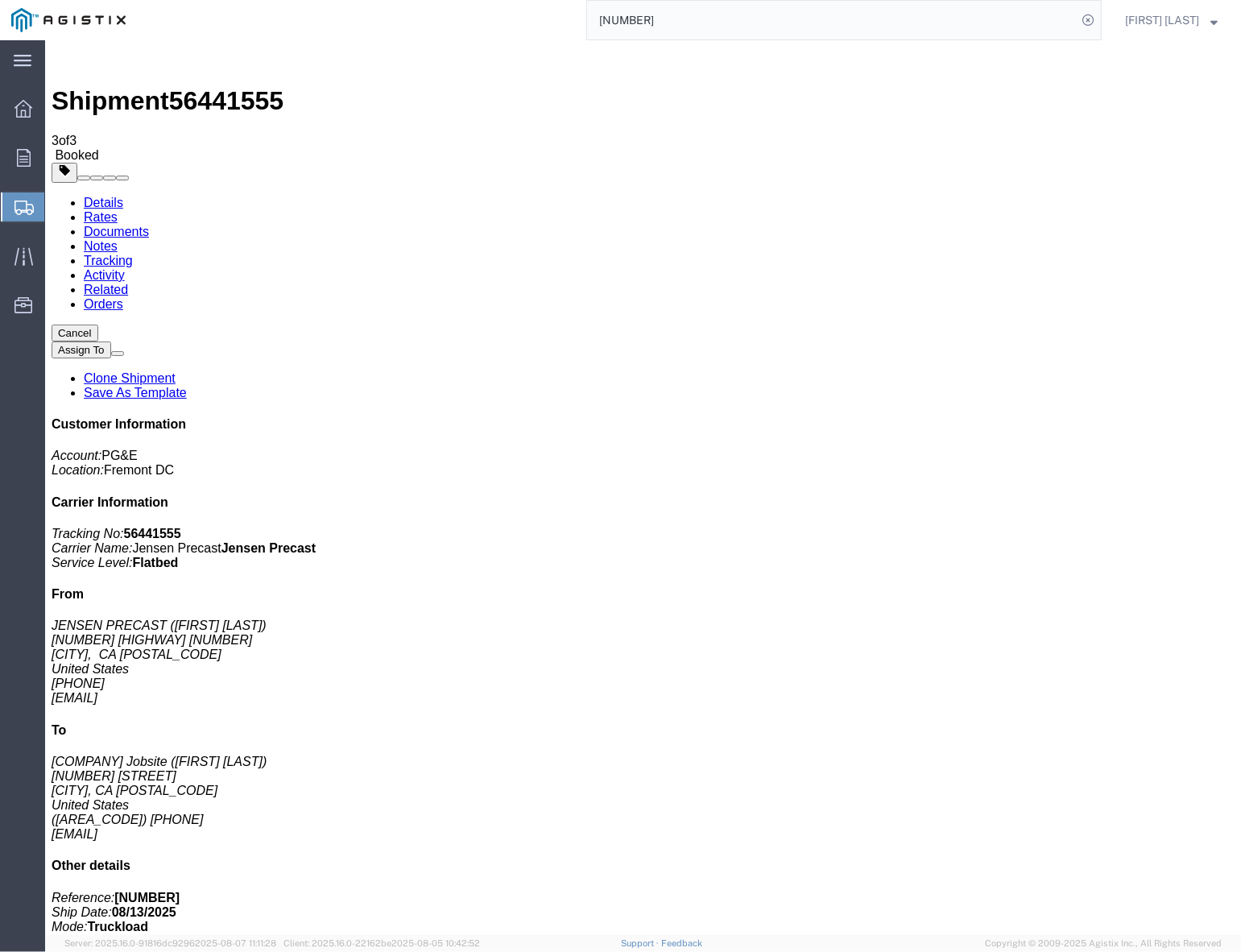 drag, startPoint x: 709, startPoint y: 563, endPoint x: 720, endPoint y: 551, distance: 16.278821 